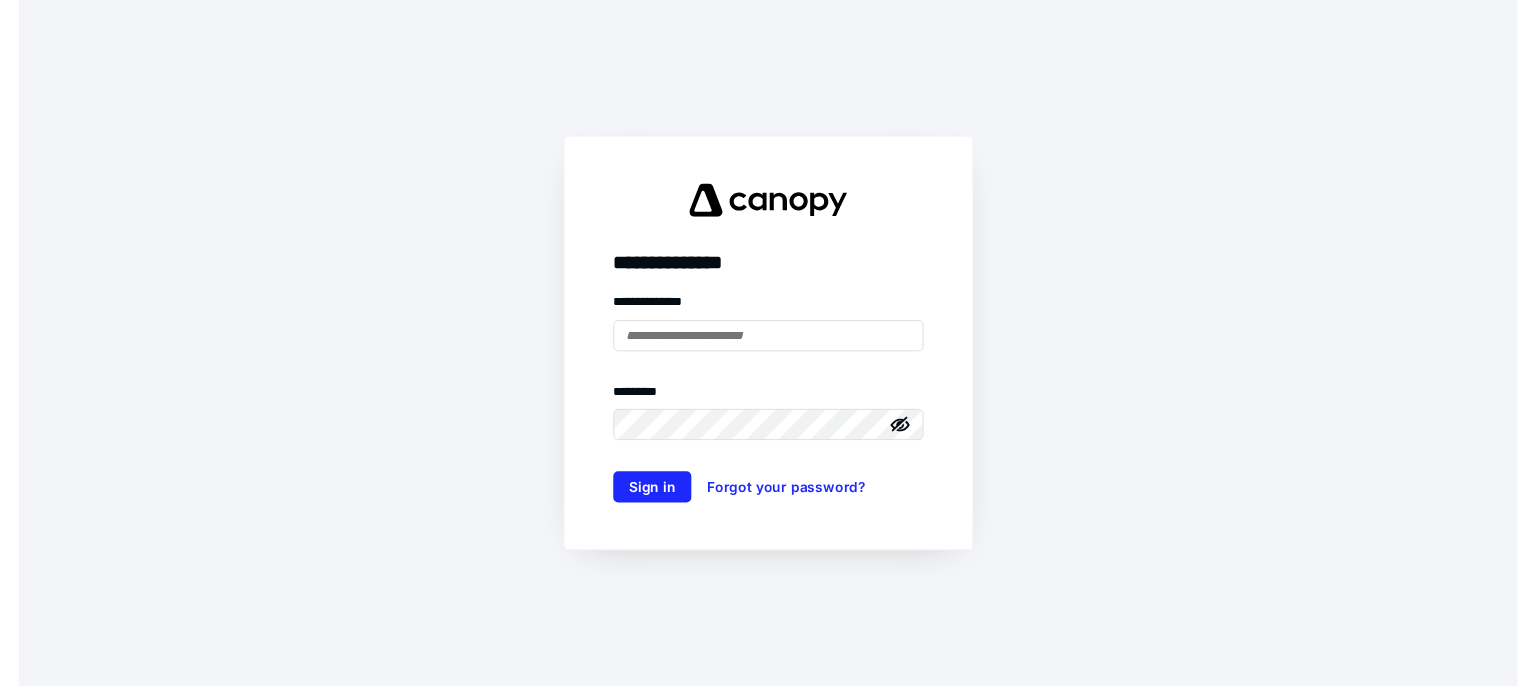 scroll, scrollTop: 0, scrollLeft: 0, axis: both 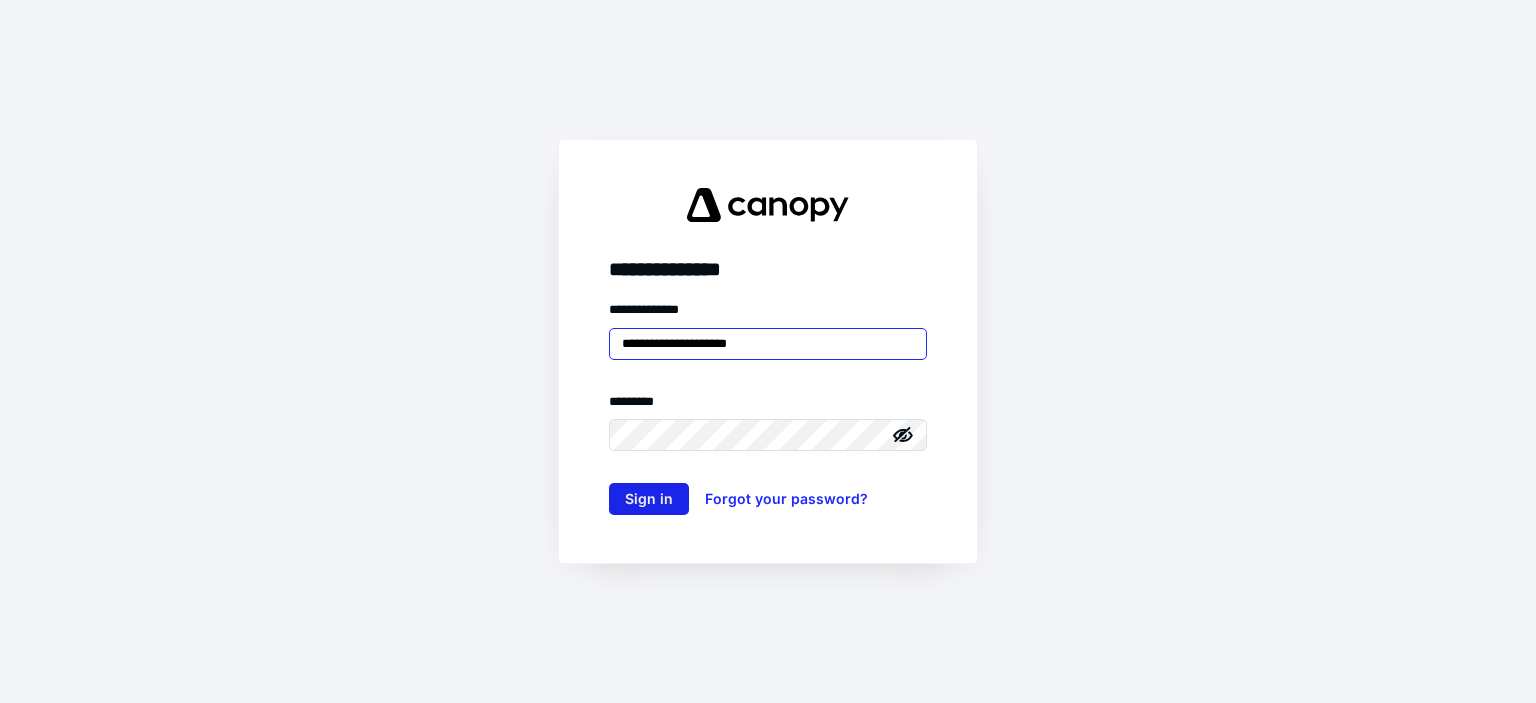 type on "**********" 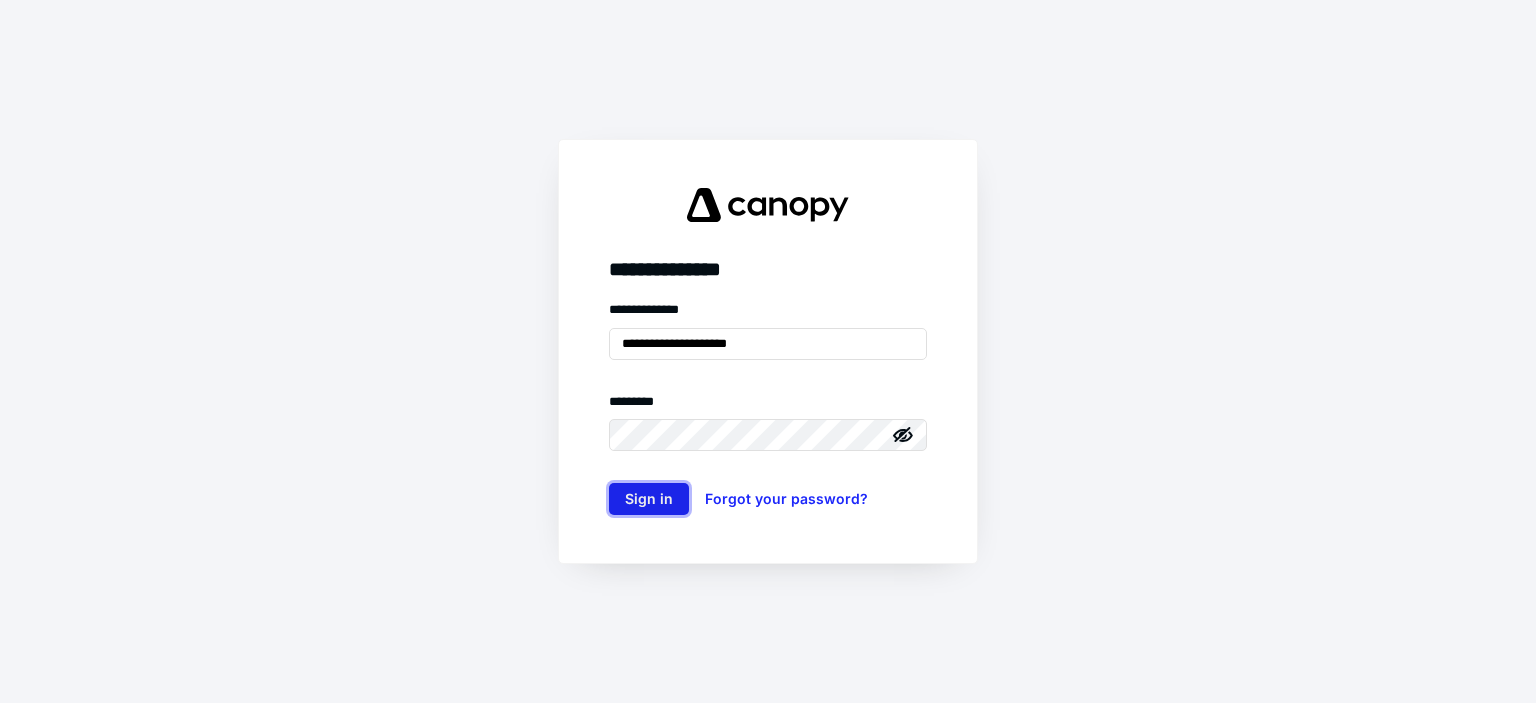 click on "Sign in" at bounding box center [649, 499] 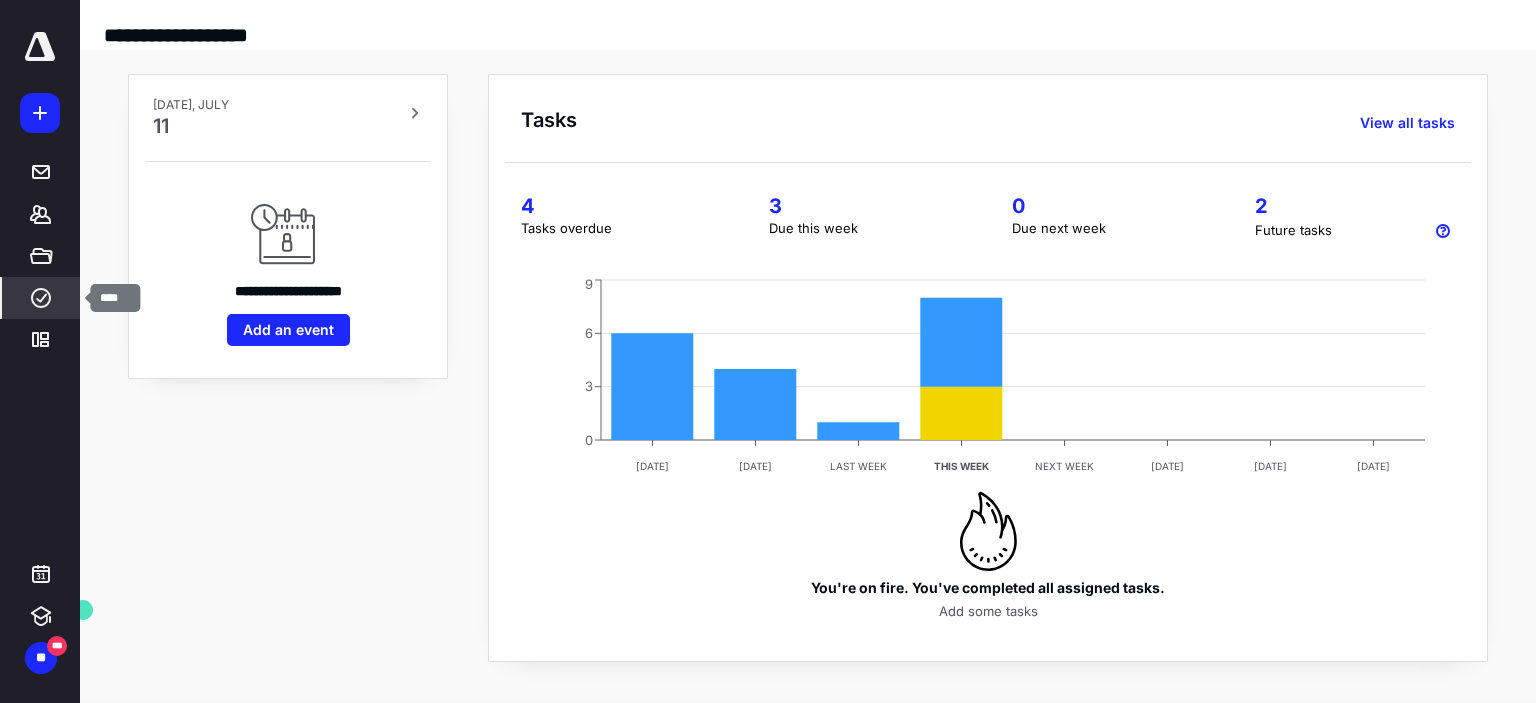 click 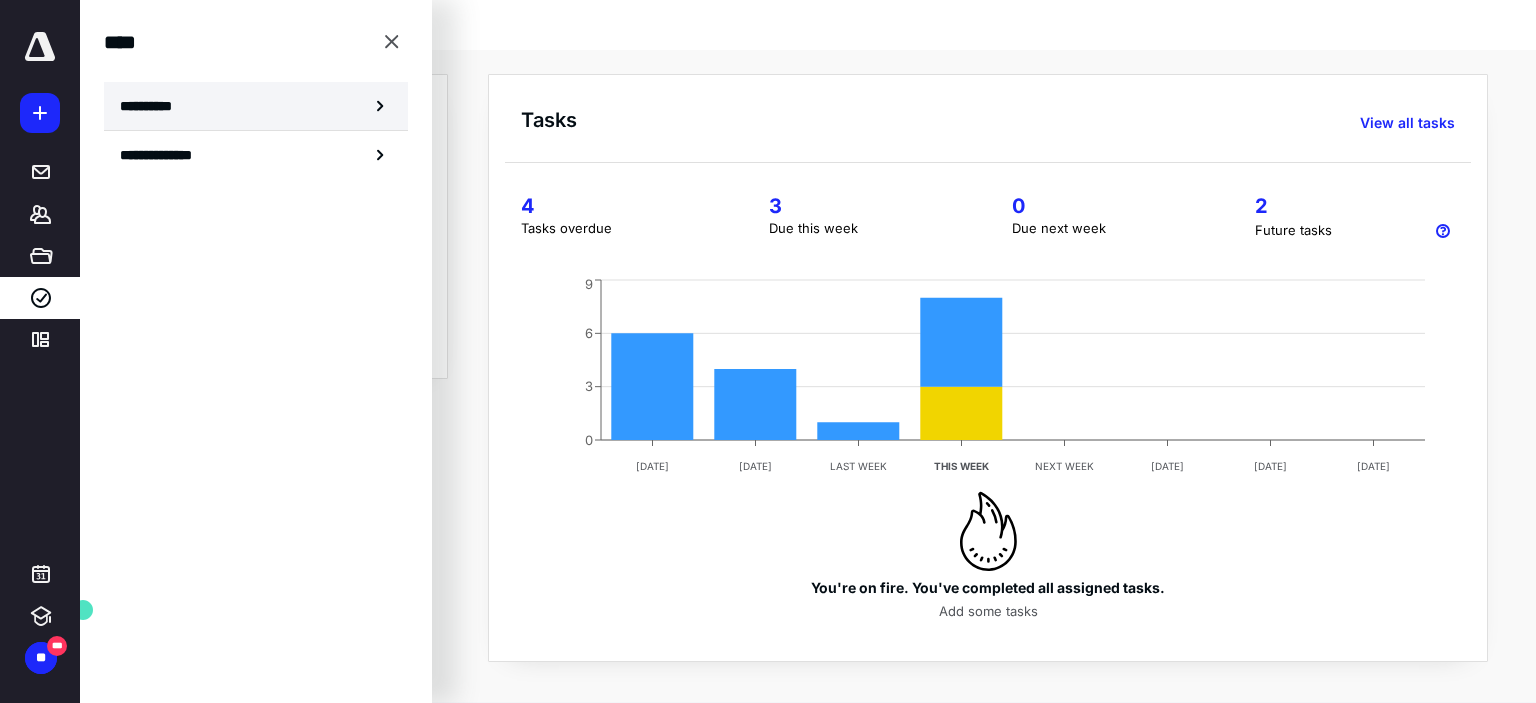 click on "**********" at bounding box center [153, 106] 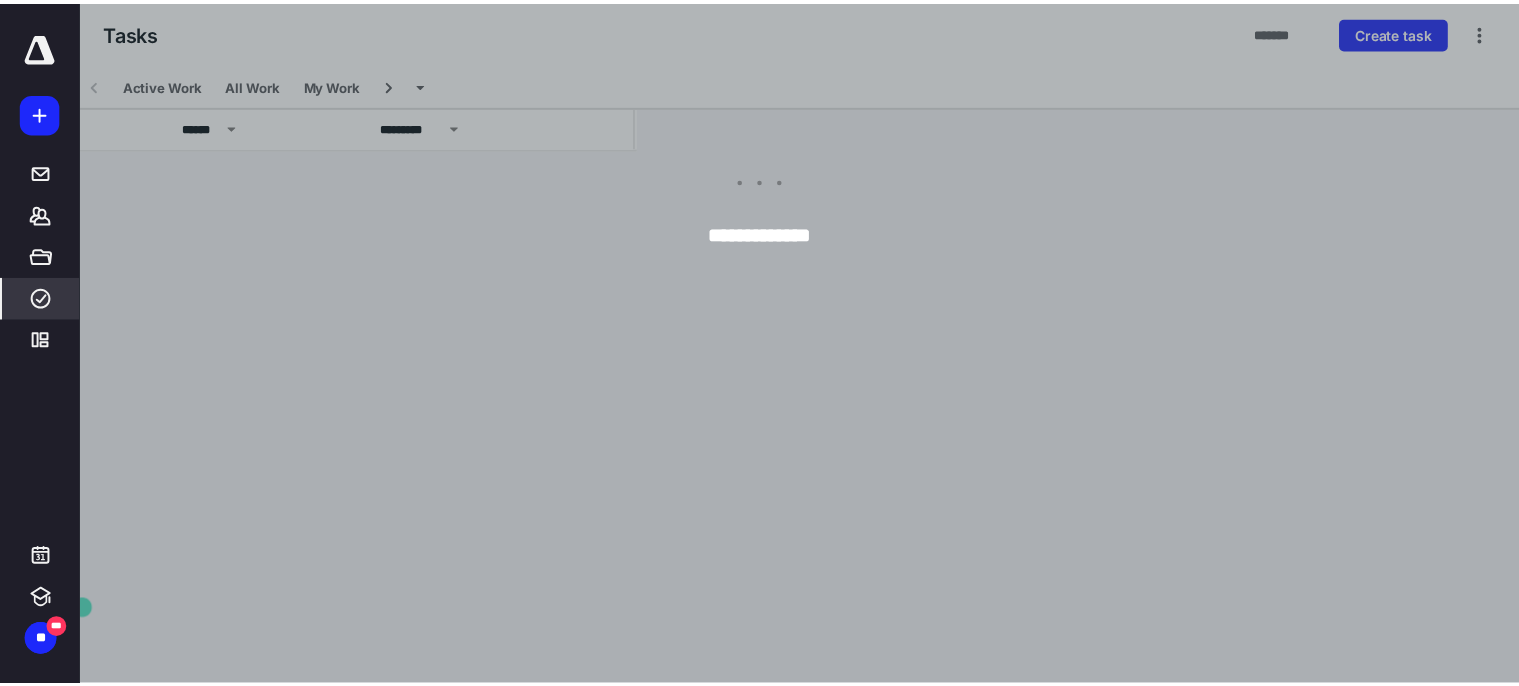 scroll, scrollTop: 0, scrollLeft: 1, axis: horizontal 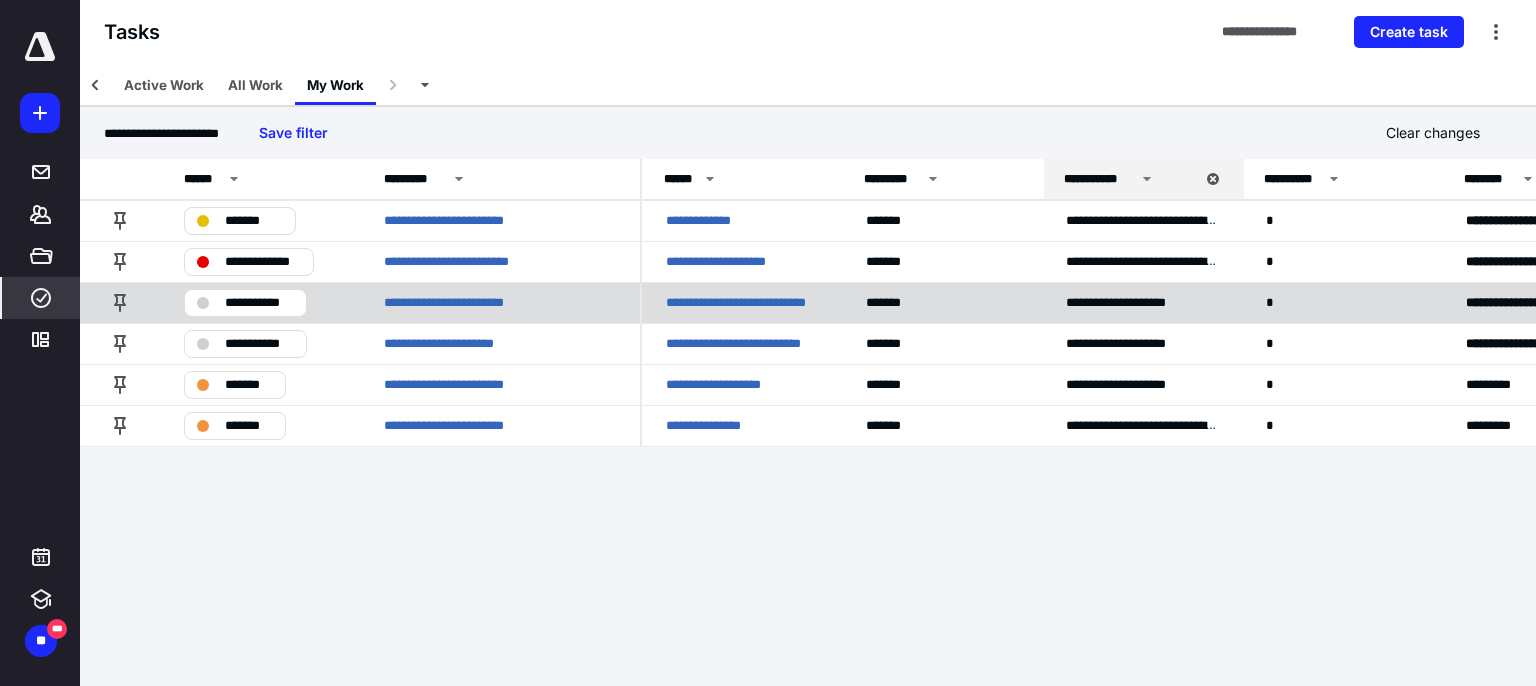 click on "**********" at bounding box center [742, 303] 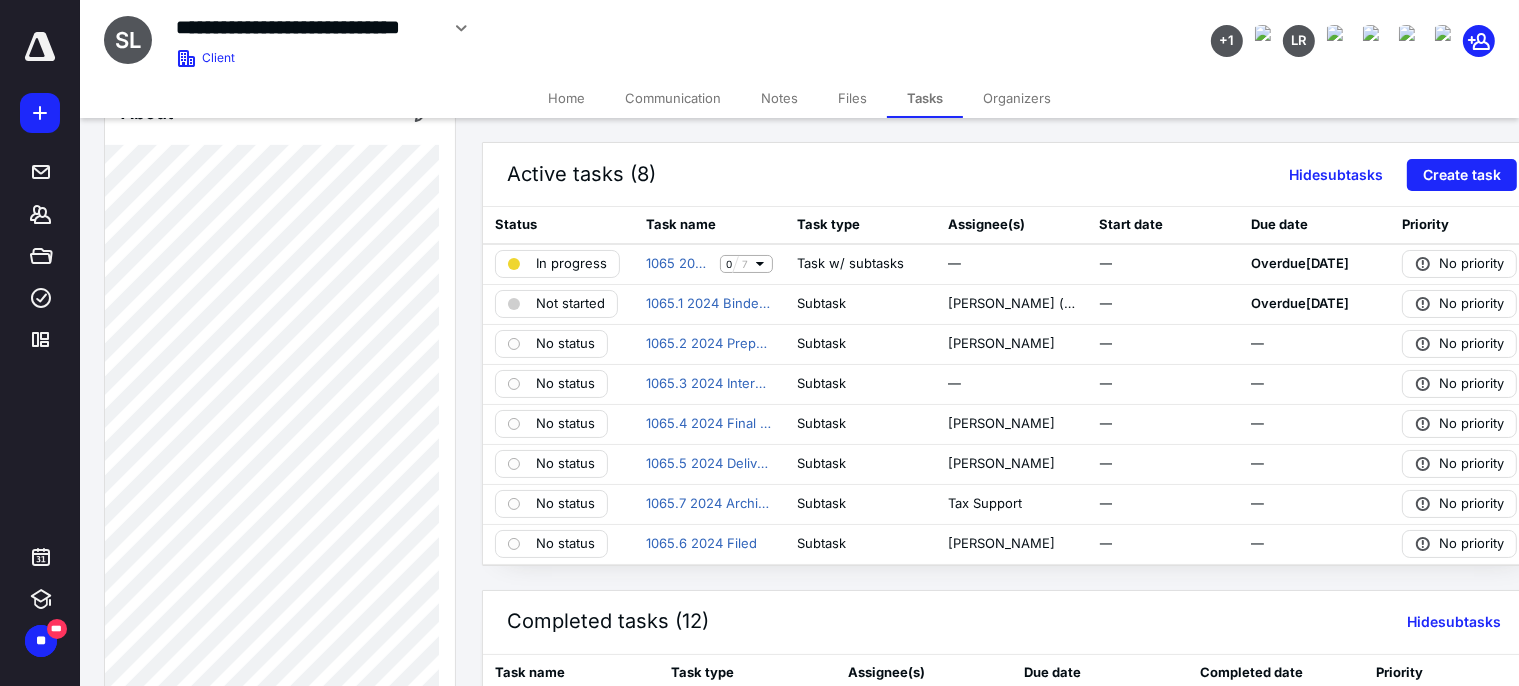 scroll, scrollTop: 531, scrollLeft: 0, axis: vertical 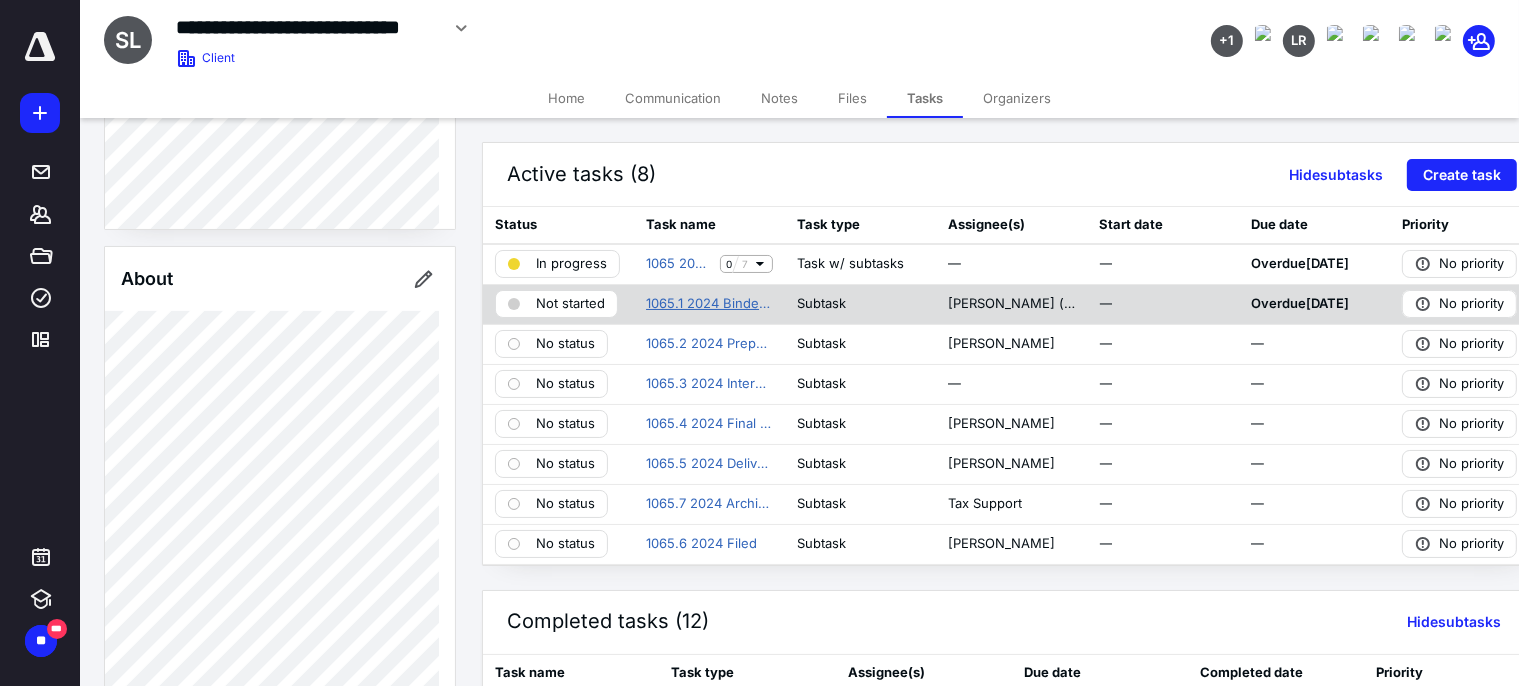 click on "1065.1 2024 Binder Setup" at bounding box center (709, 304) 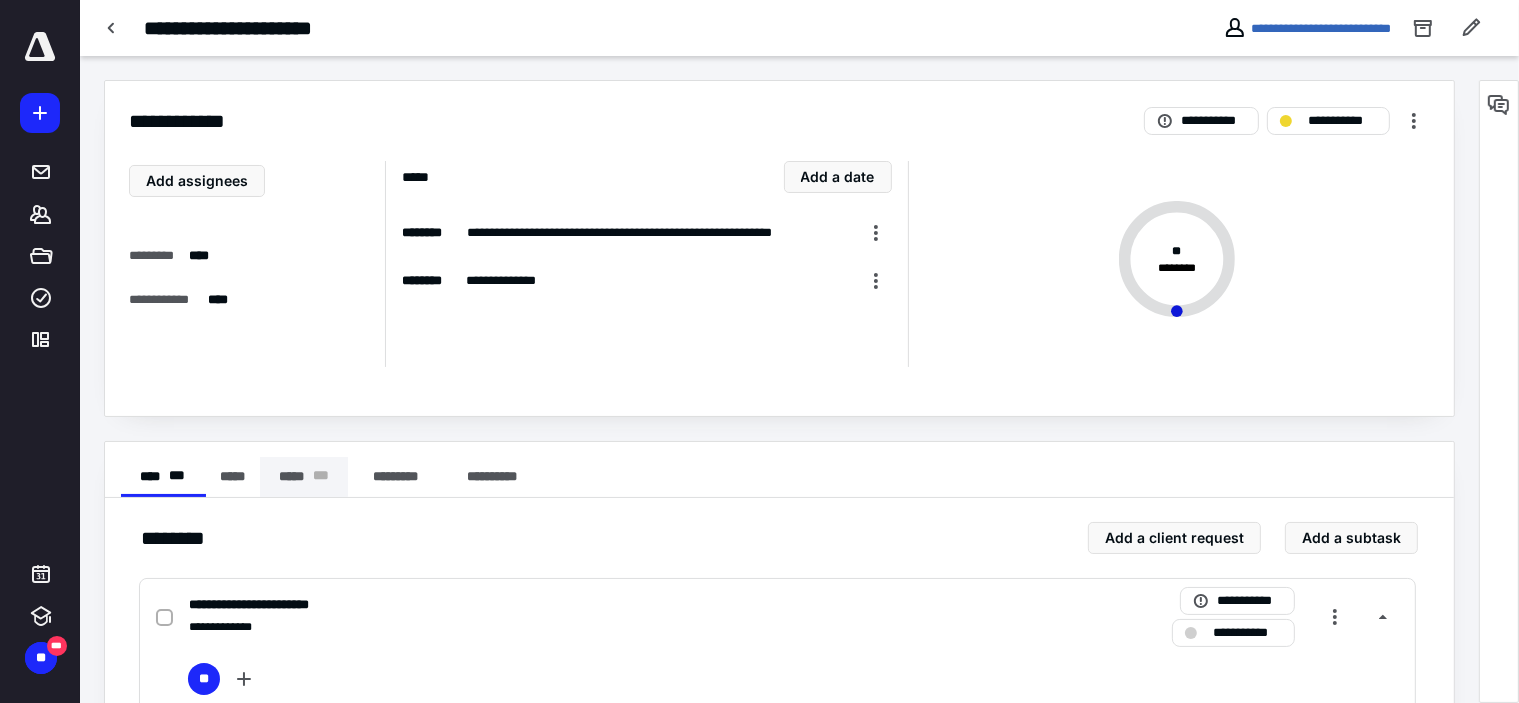 click on "***** * * *" at bounding box center [304, 477] 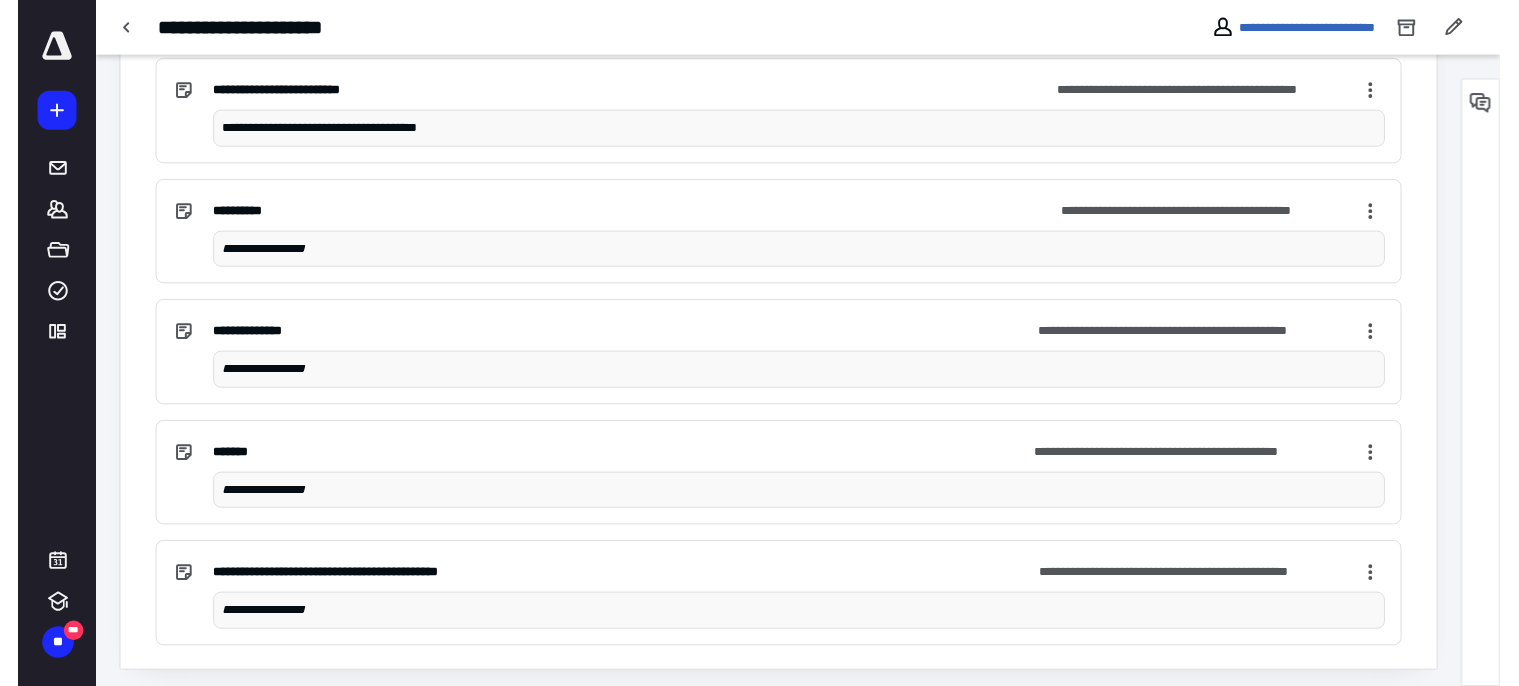 scroll, scrollTop: 0, scrollLeft: 0, axis: both 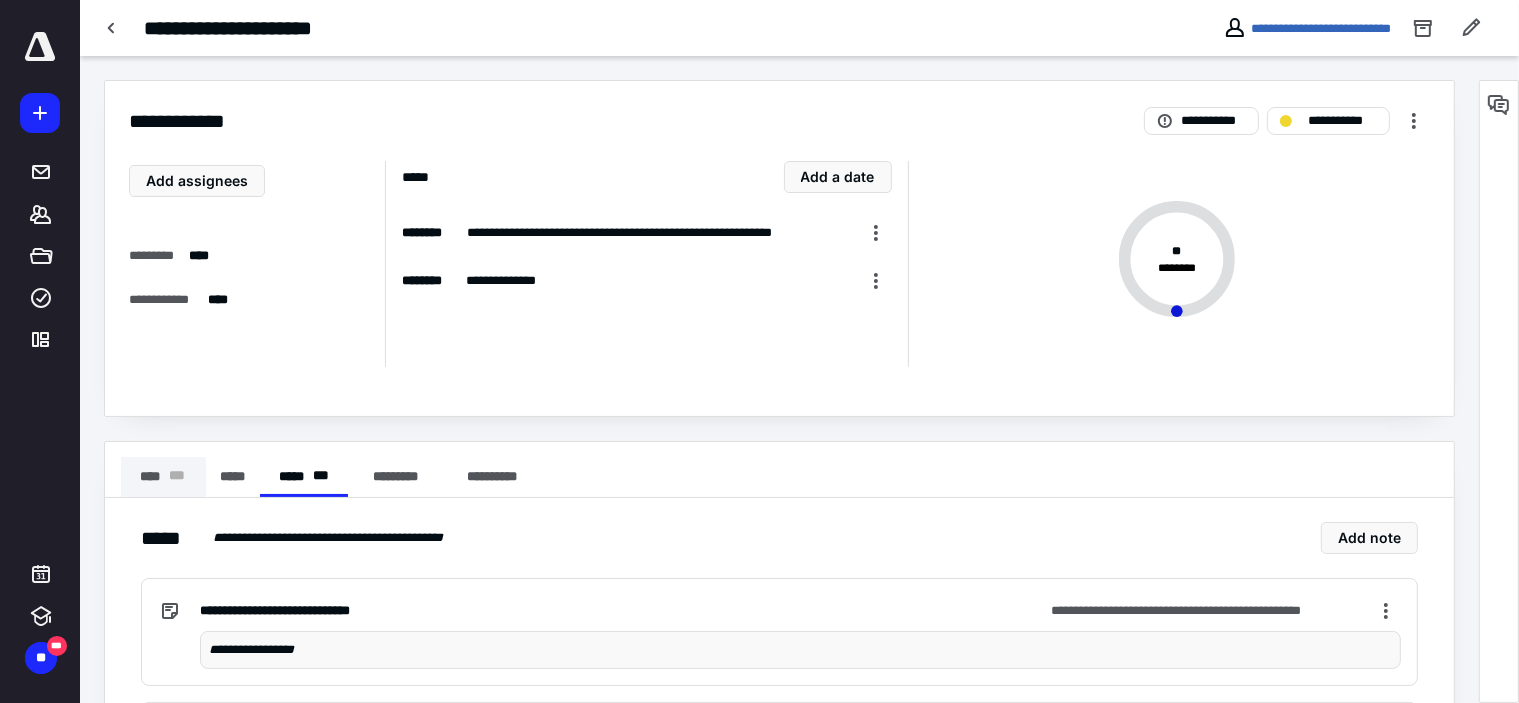 click on "* * *" at bounding box center [177, 477] 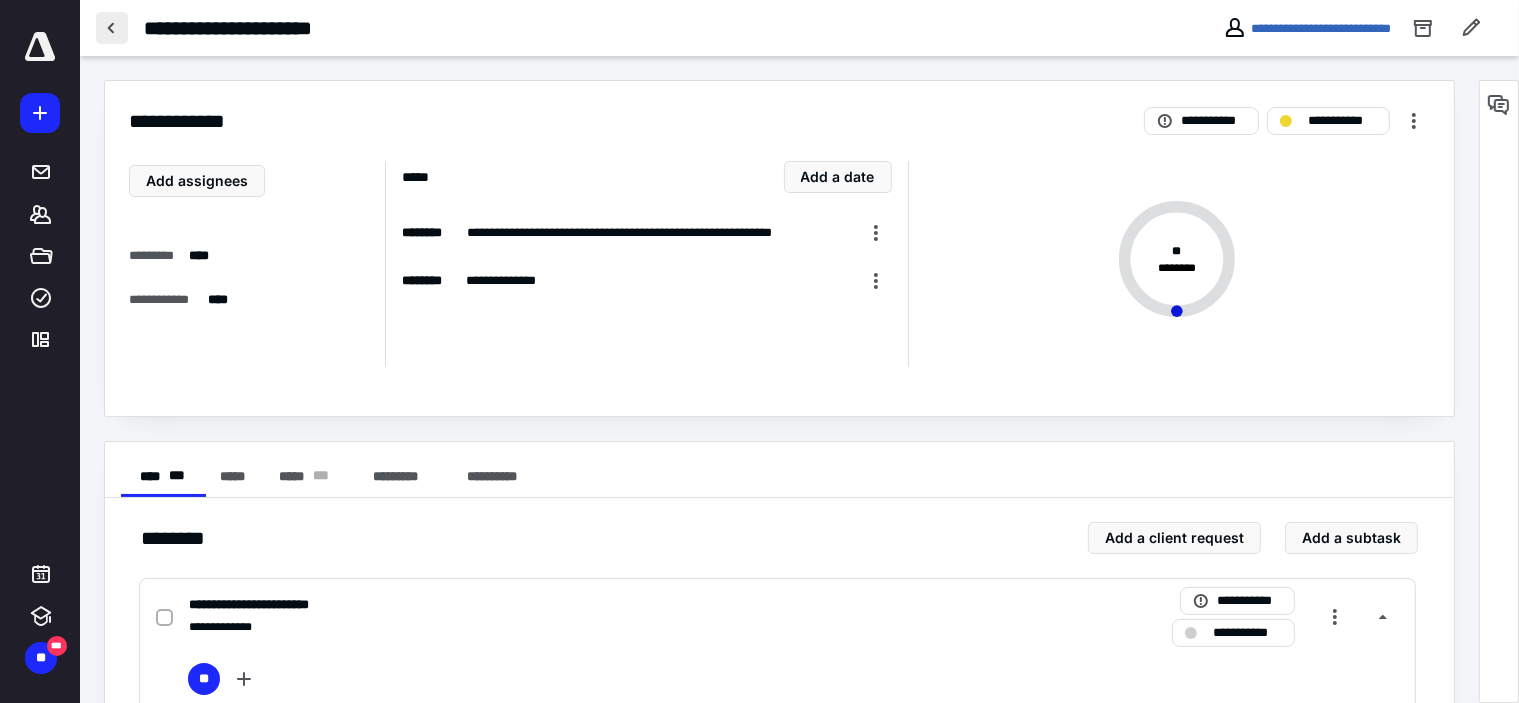 click at bounding box center (112, 28) 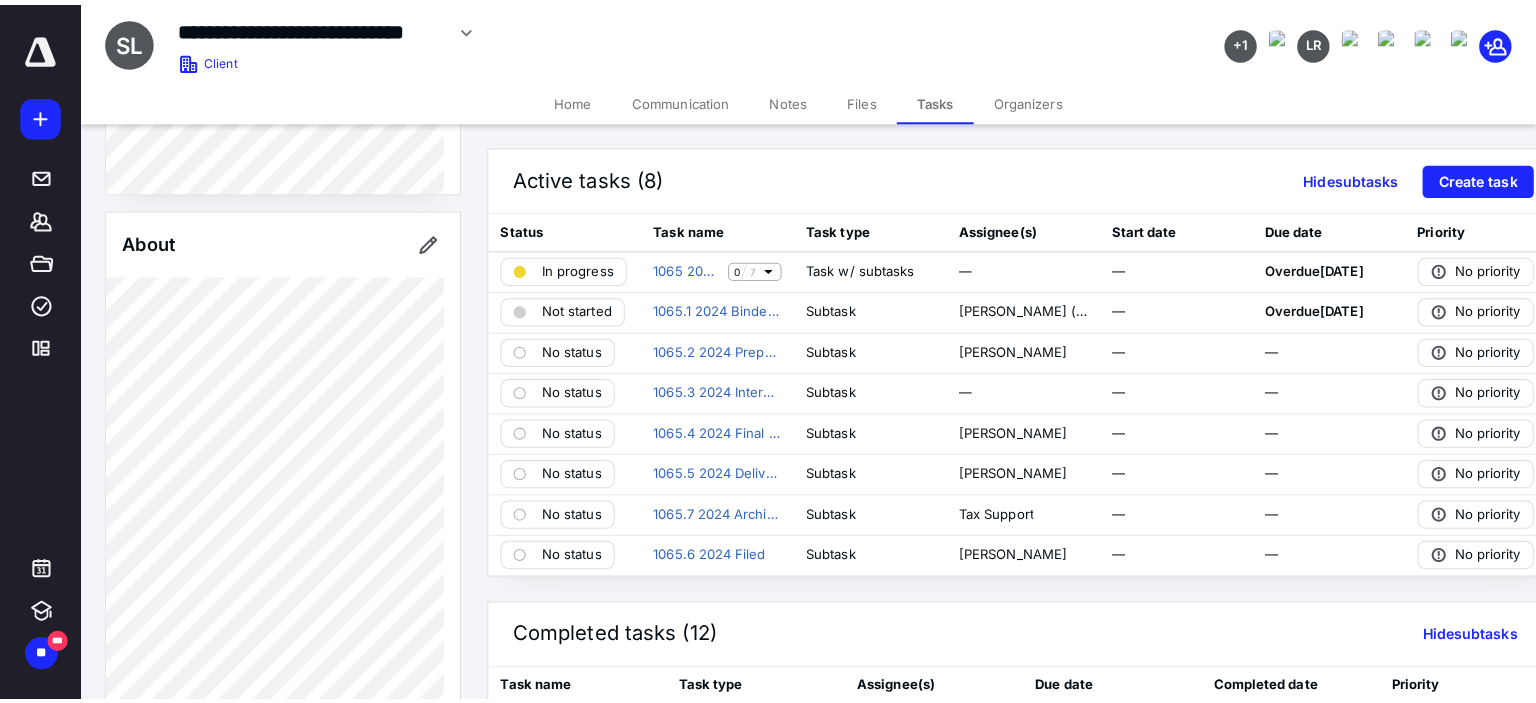 scroll, scrollTop: 425, scrollLeft: 0, axis: vertical 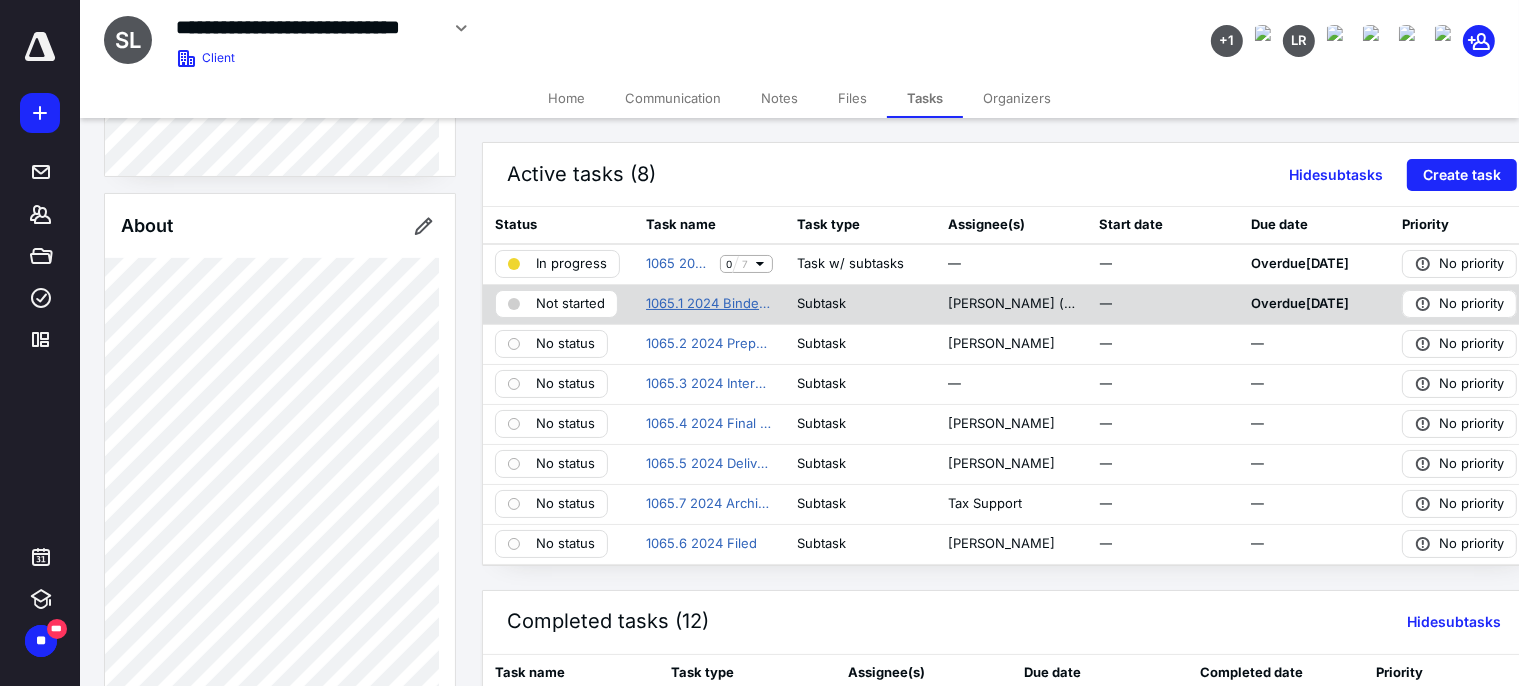 click on "1065.1 2024 Binder Setup" at bounding box center (709, 304) 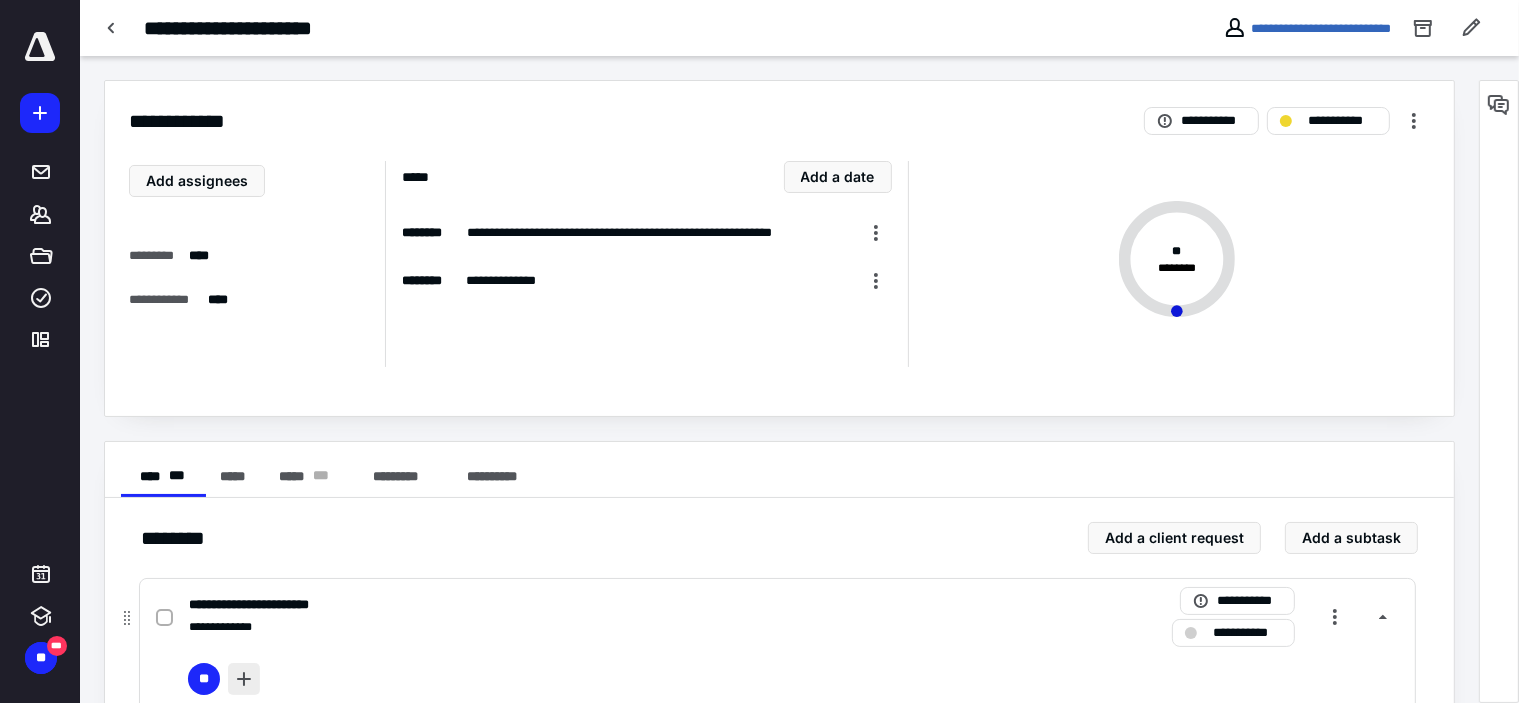 click at bounding box center (244, 679) 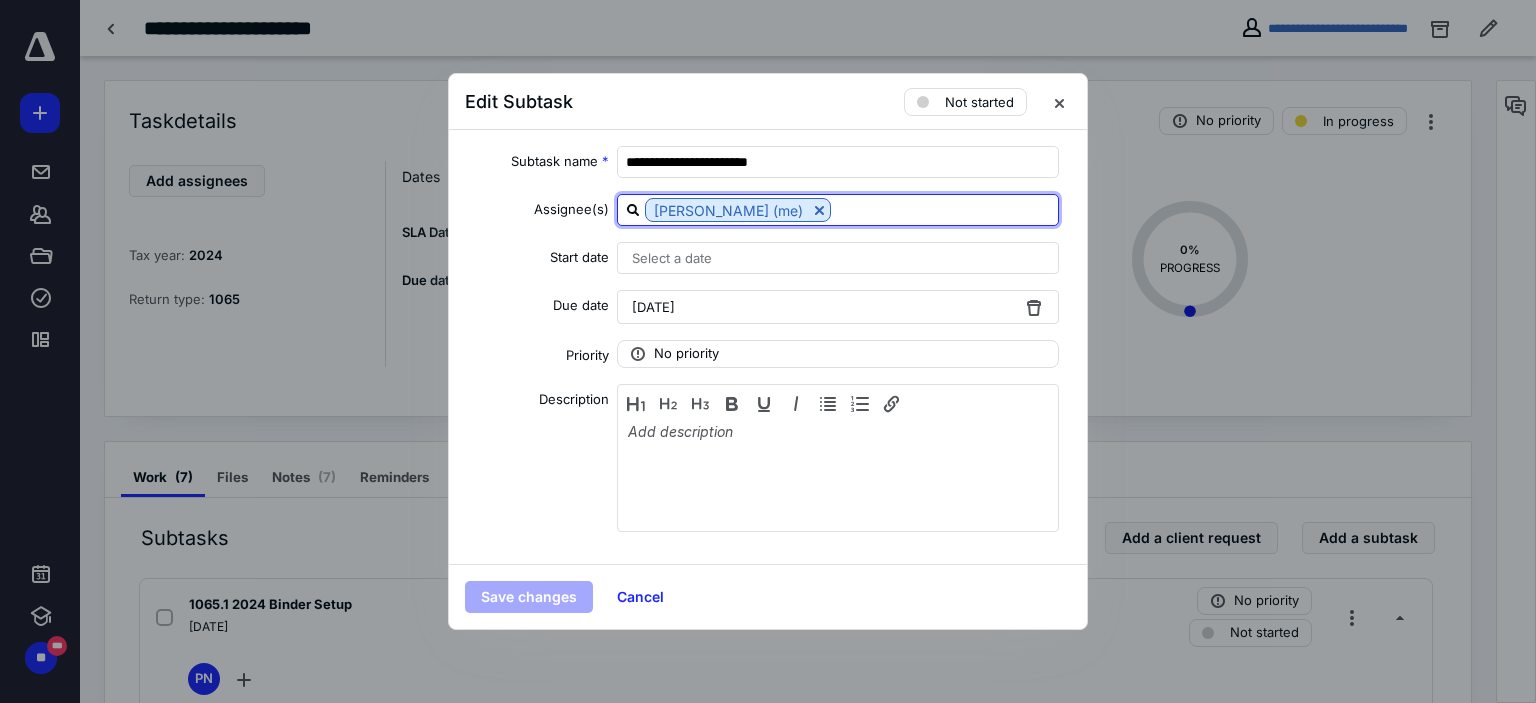 click at bounding box center (944, 209) 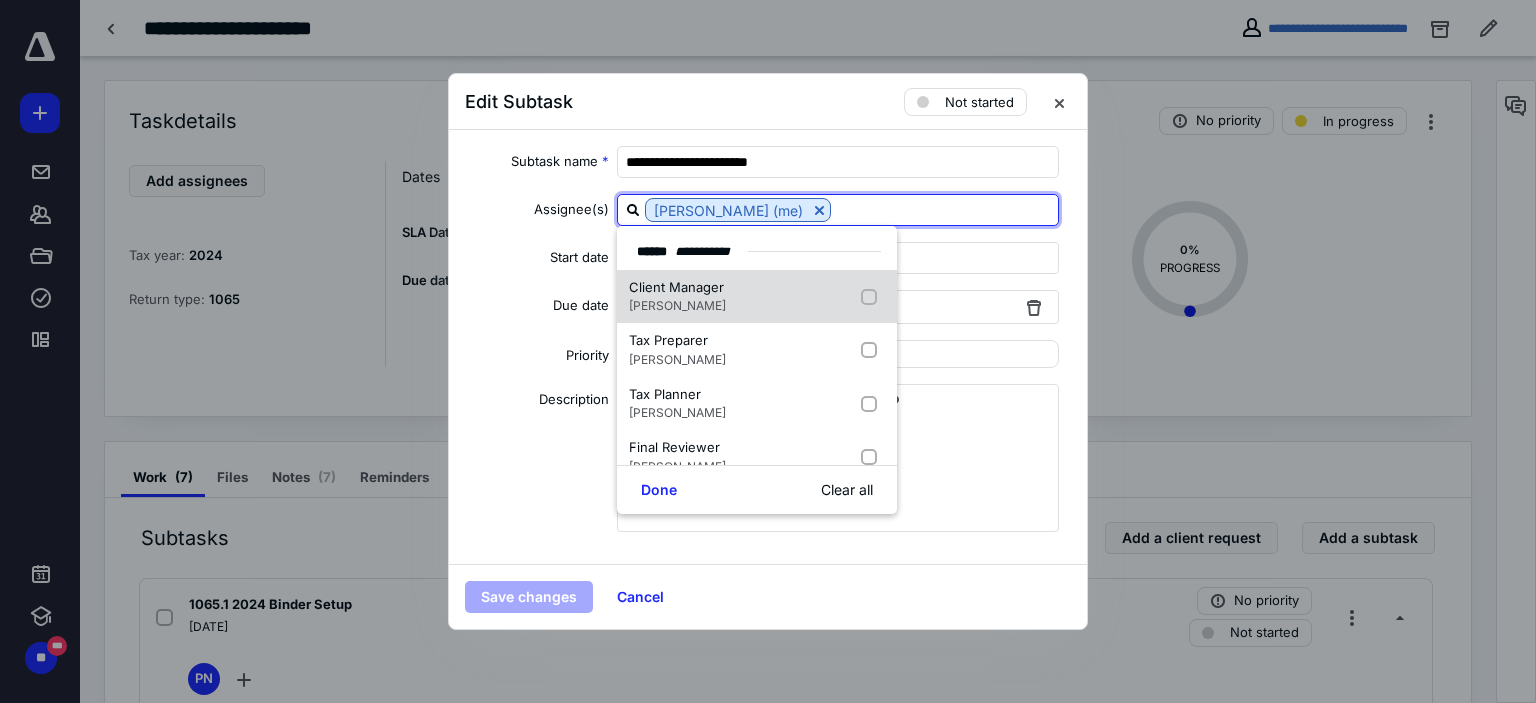 click on "Client Manager" at bounding box center (676, 287) 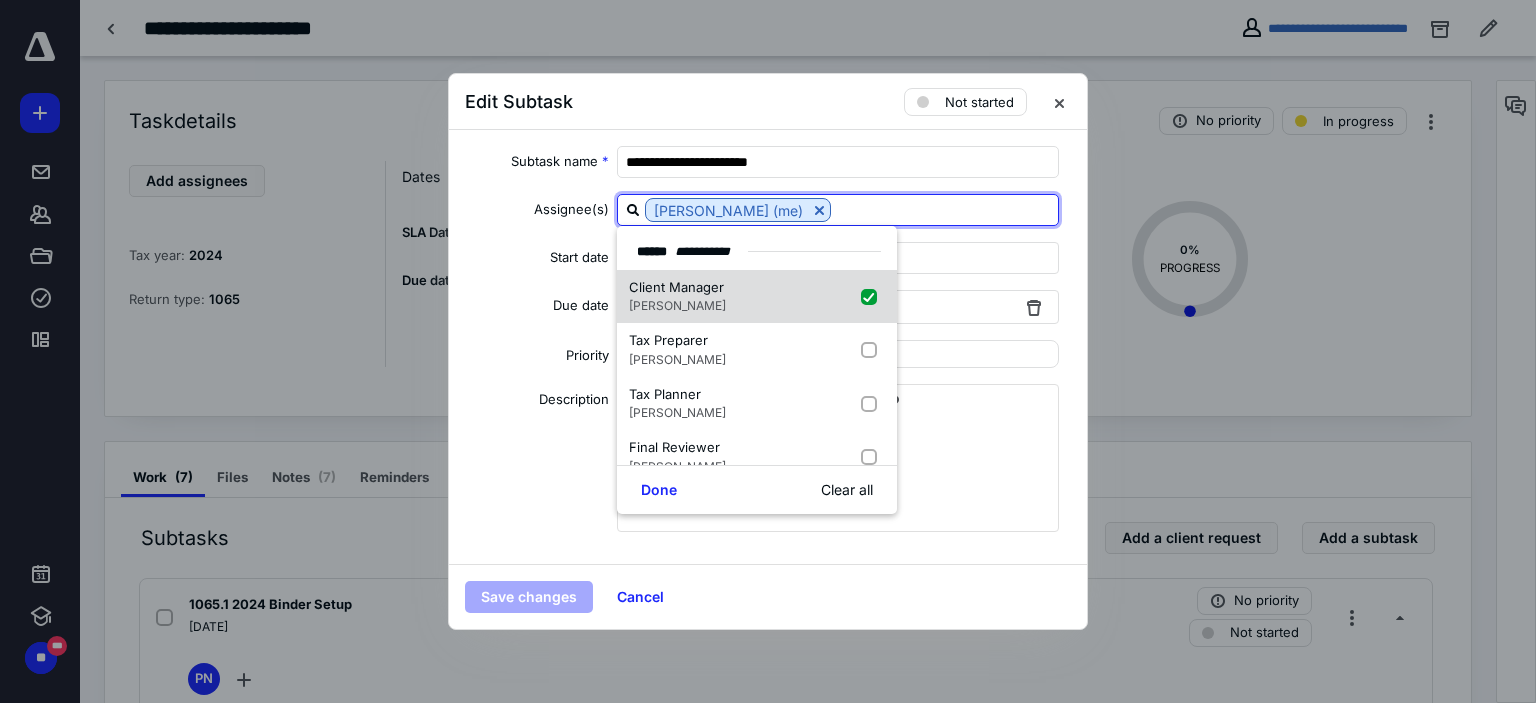 checkbox on "true" 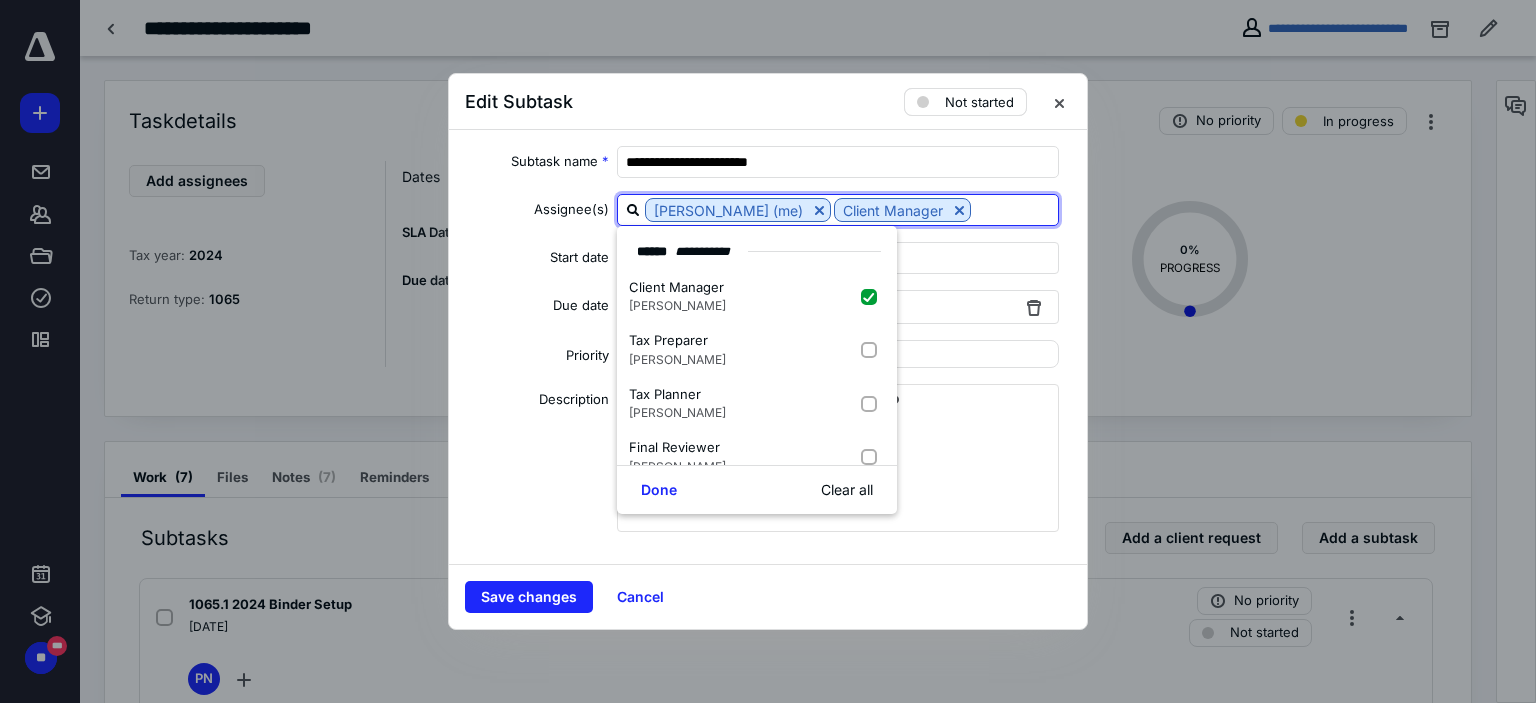 click on "Not started" at bounding box center [979, 102] 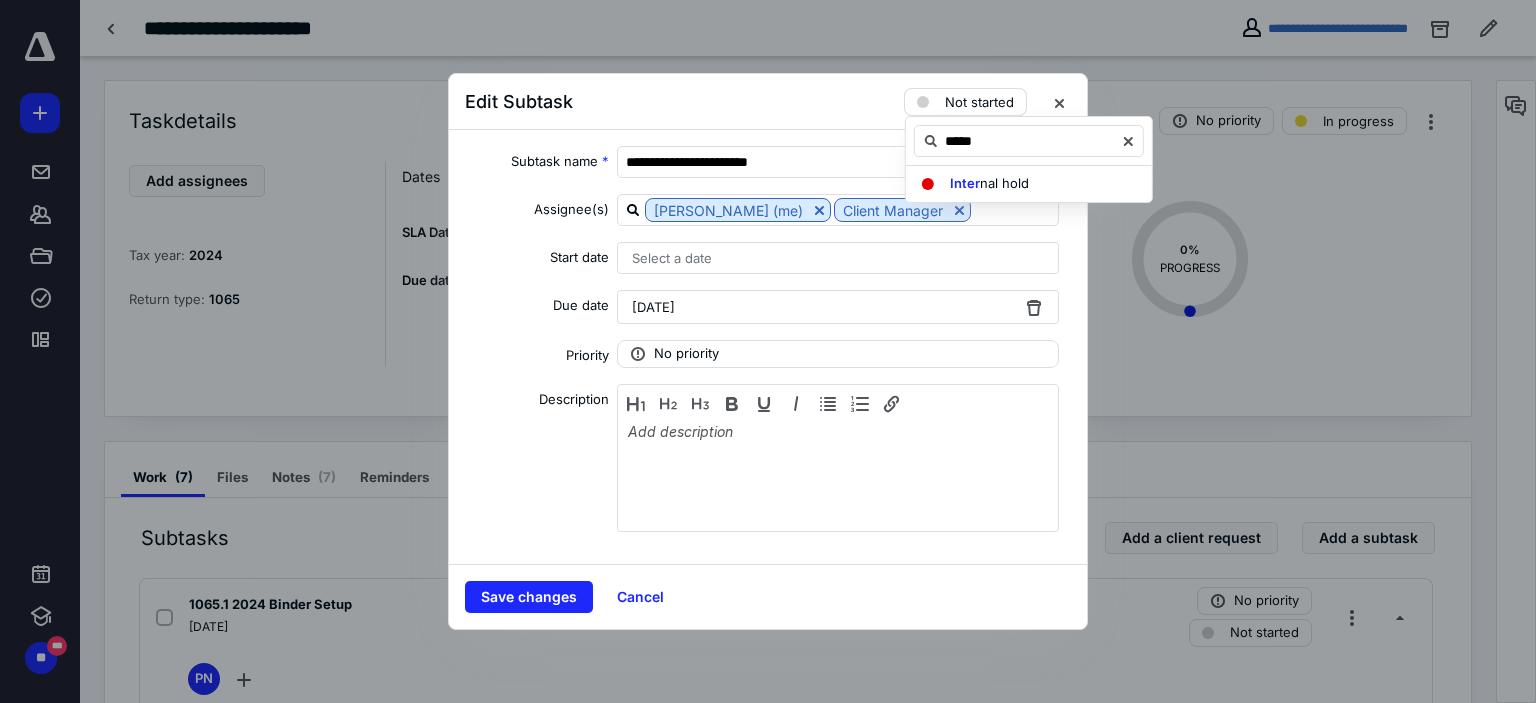 type on "*****" 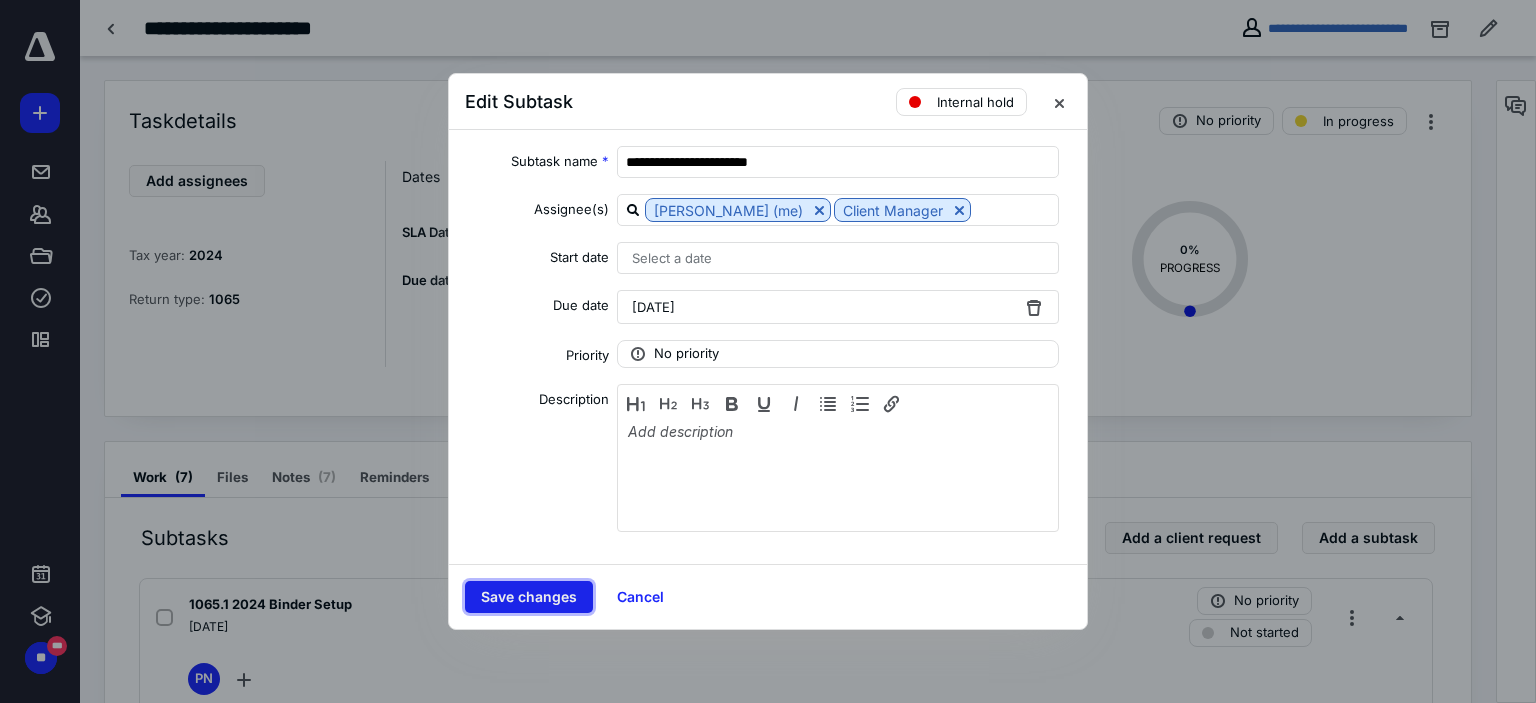 click on "Save changes" at bounding box center (529, 597) 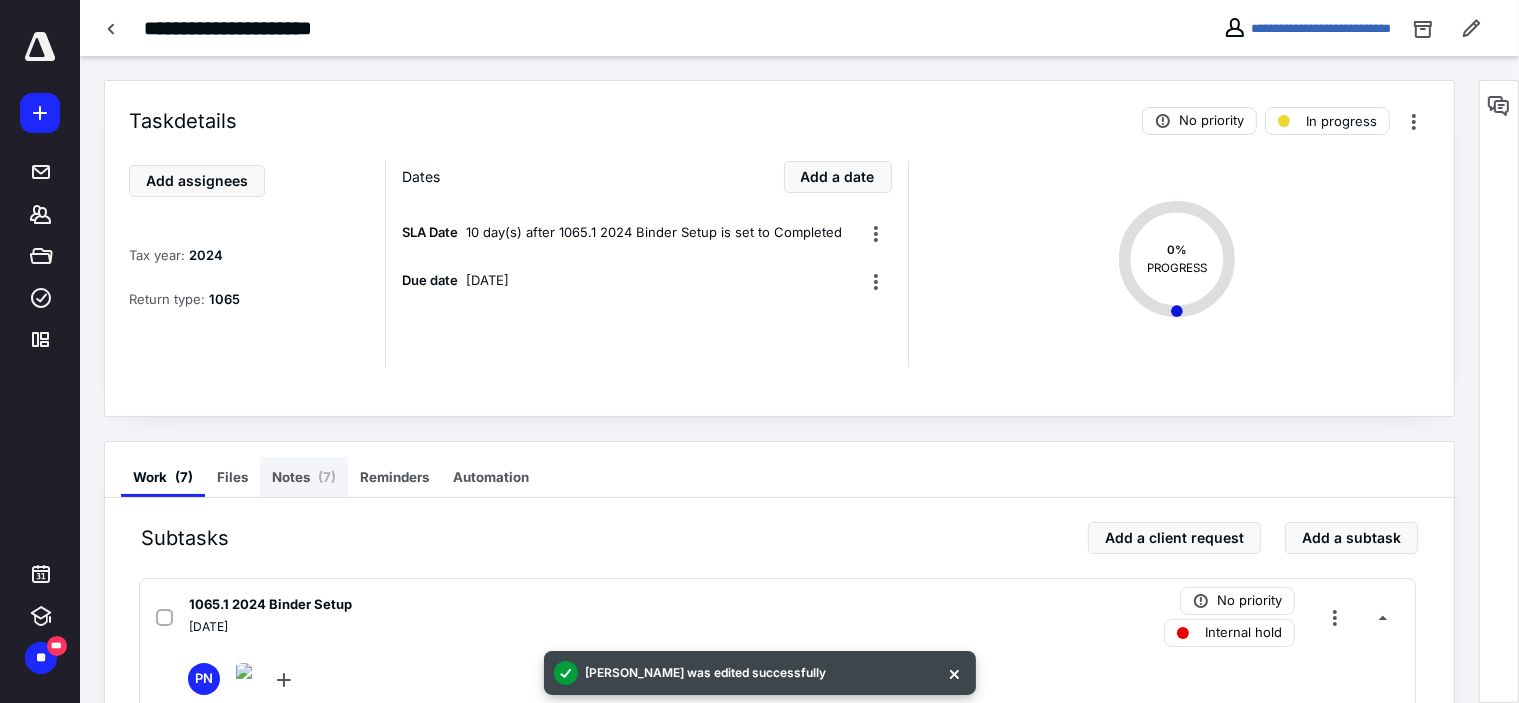 click on "Notes ( 7 )" at bounding box center (304, 477) 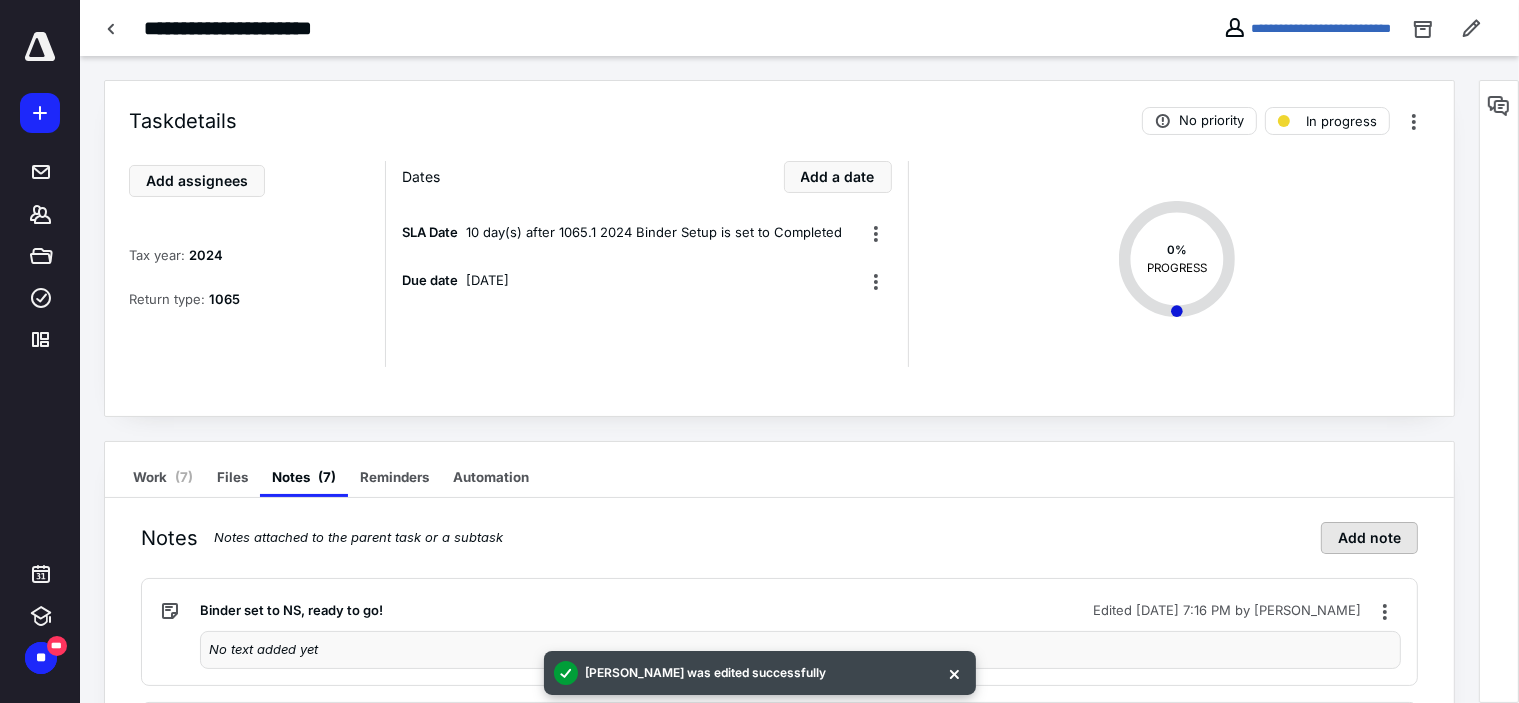 click on "Add note" at bounding box center (1369, 538) 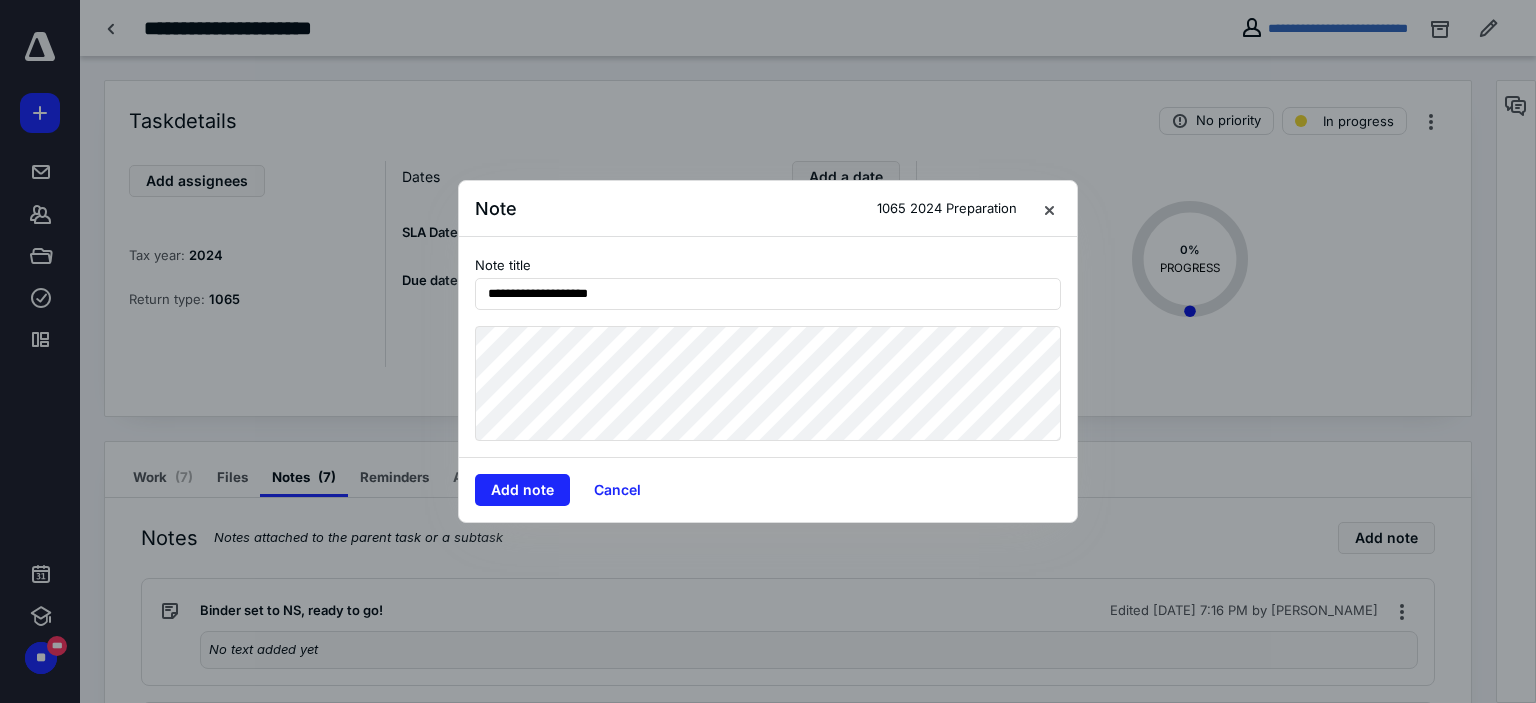 type on "**********" 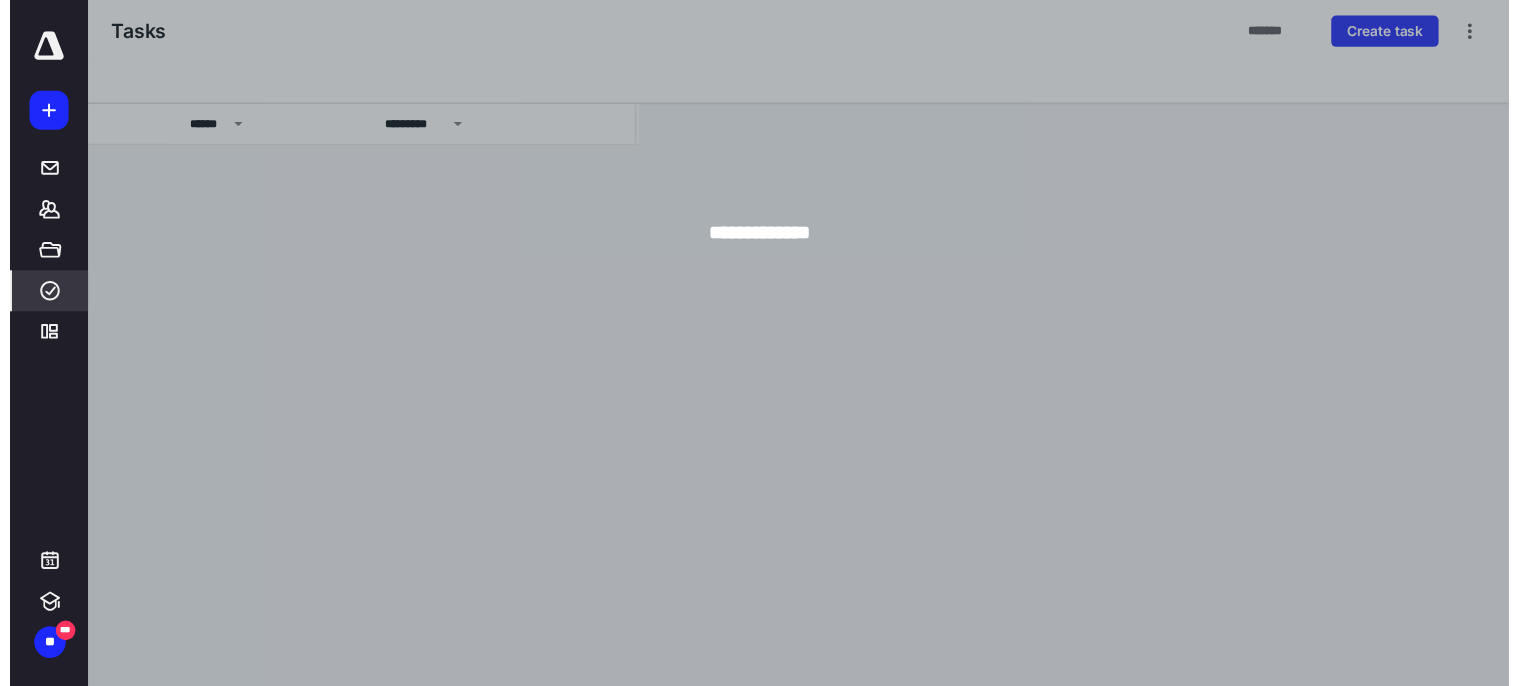 scroll, scrollTop: 0, scrollLeft: 1, axis: horizontal 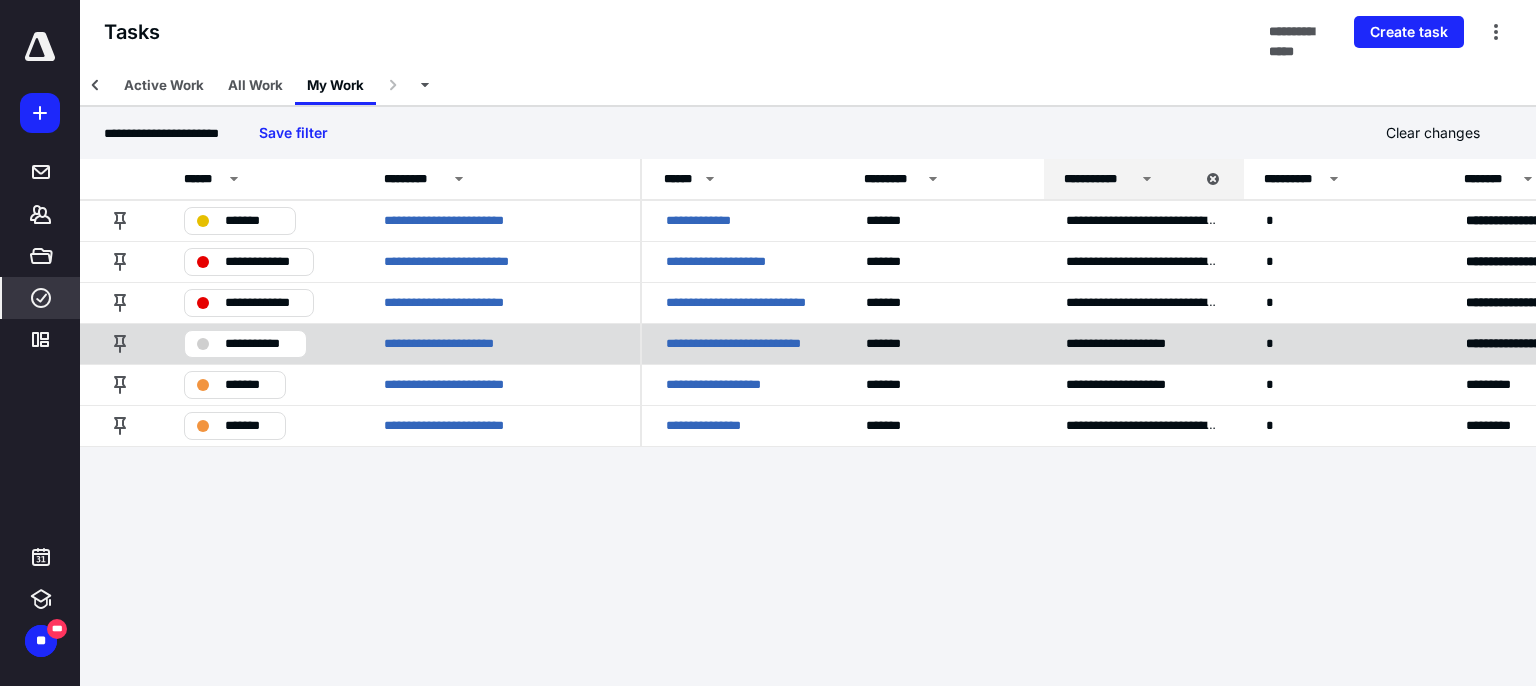 click on "**********" at bounding box center [742, 344] 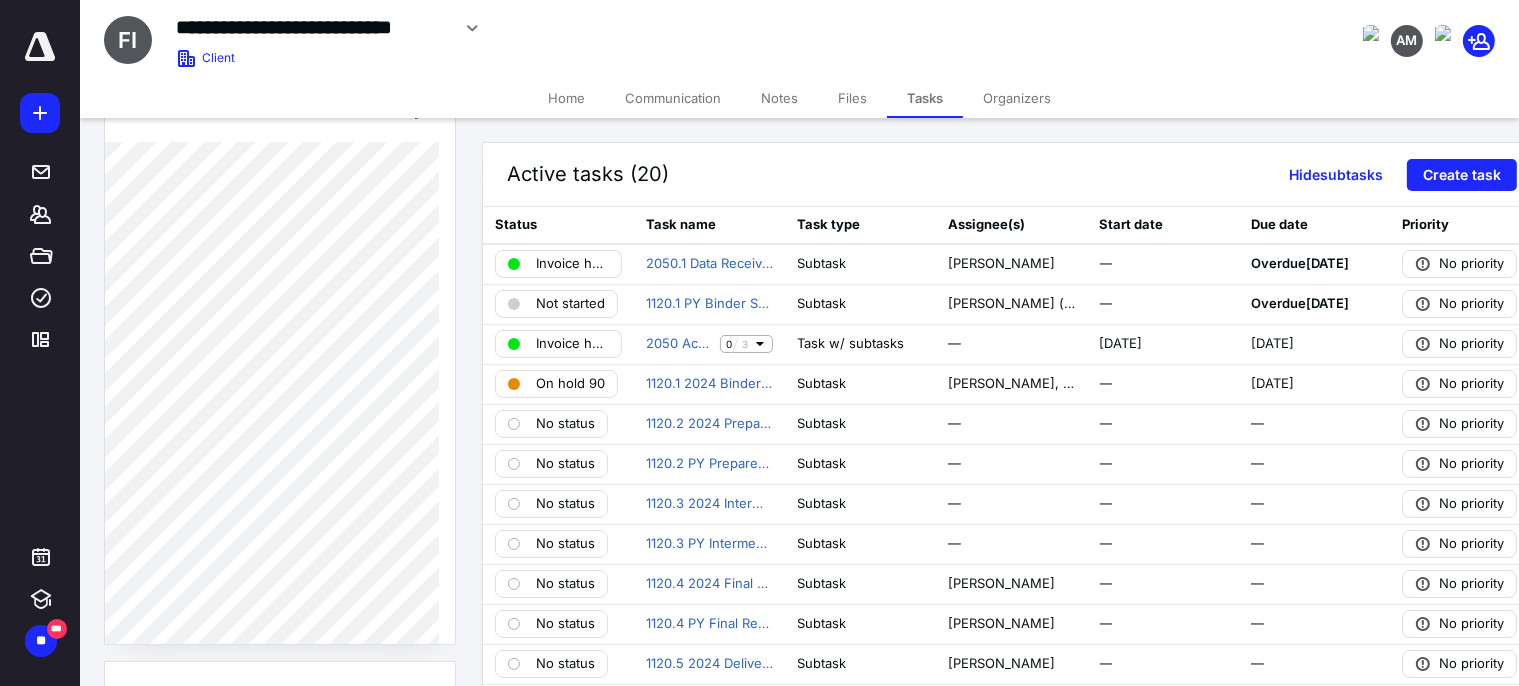 scroll, scrollTop: 570, scrollLeft: 0, axis: vertical 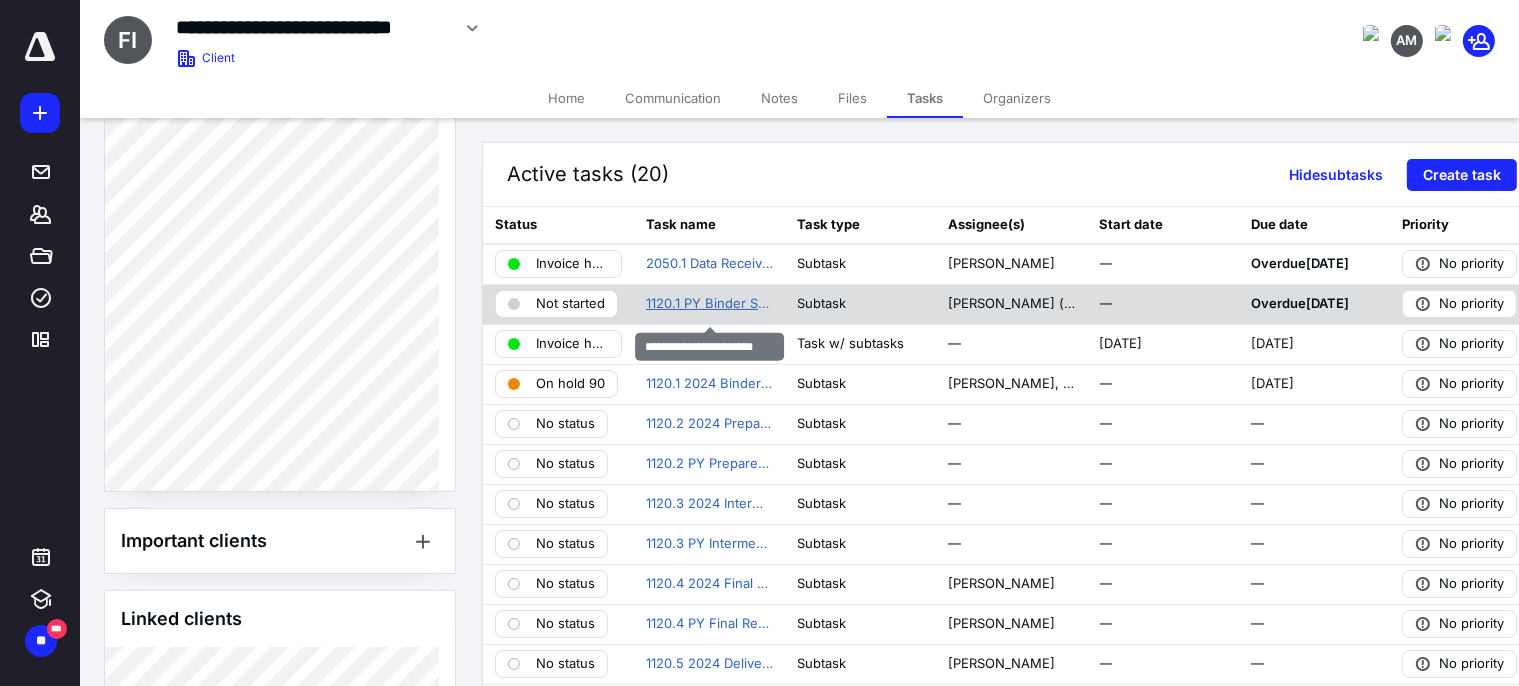 click on "1120.1 PY Binder Setup" at bounding box center [709, 304] 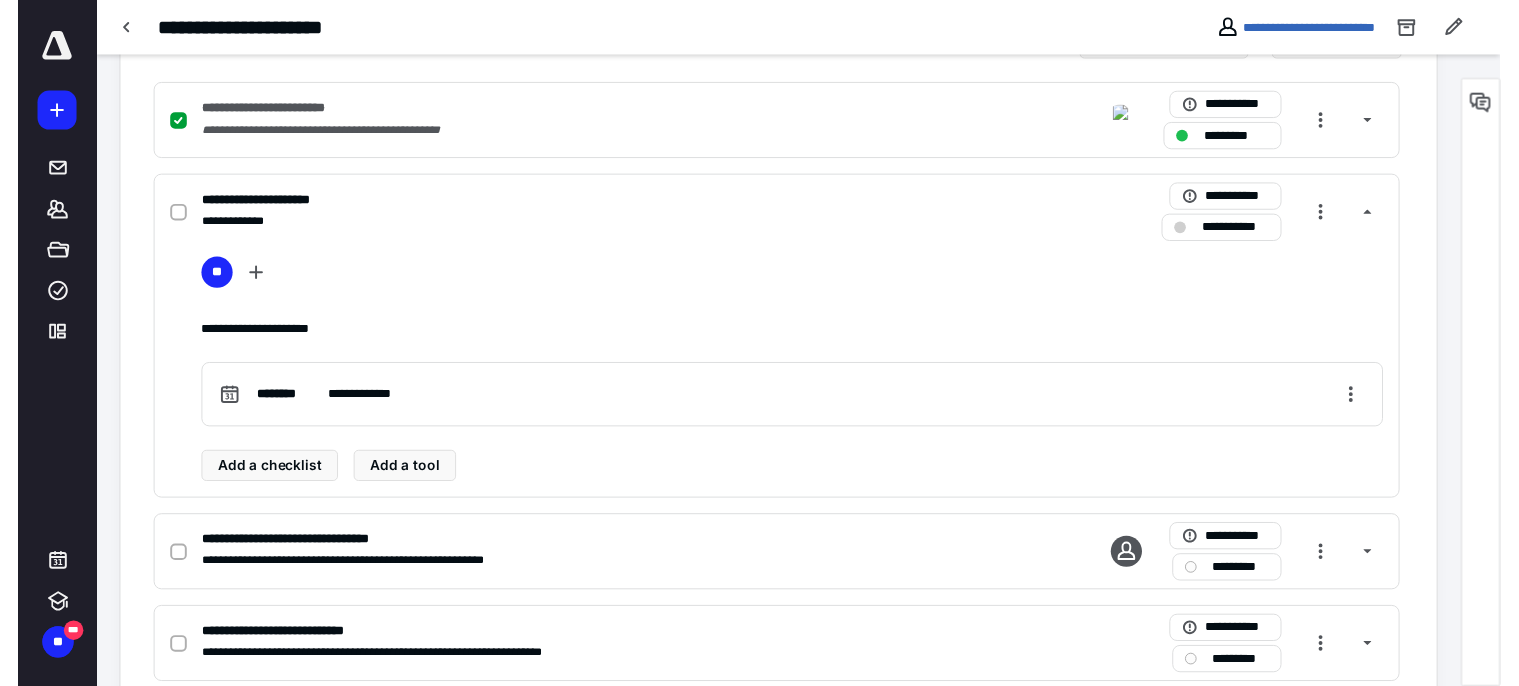 scroll, scrollTop: 0, scrollLeft: 0, axis: both 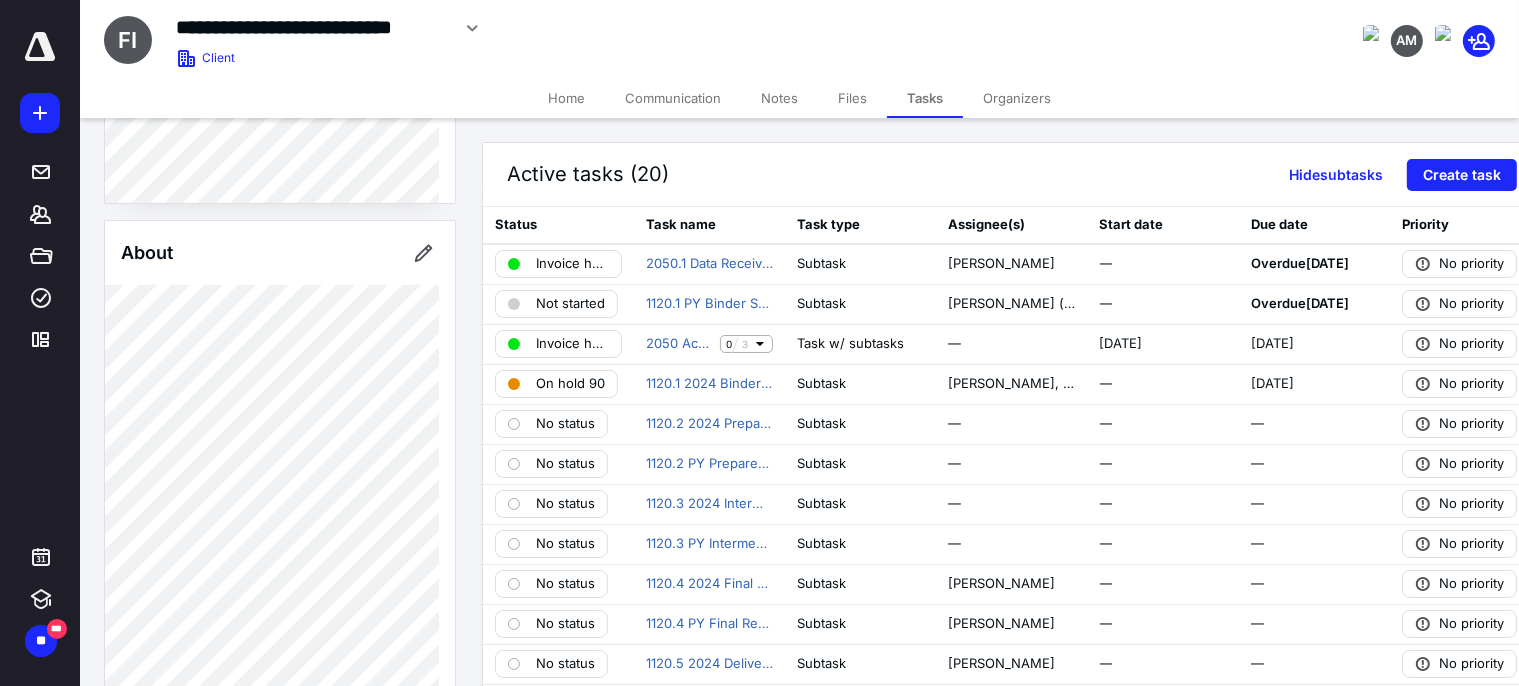 click on "AM" at bounding box center (1268, 28) 